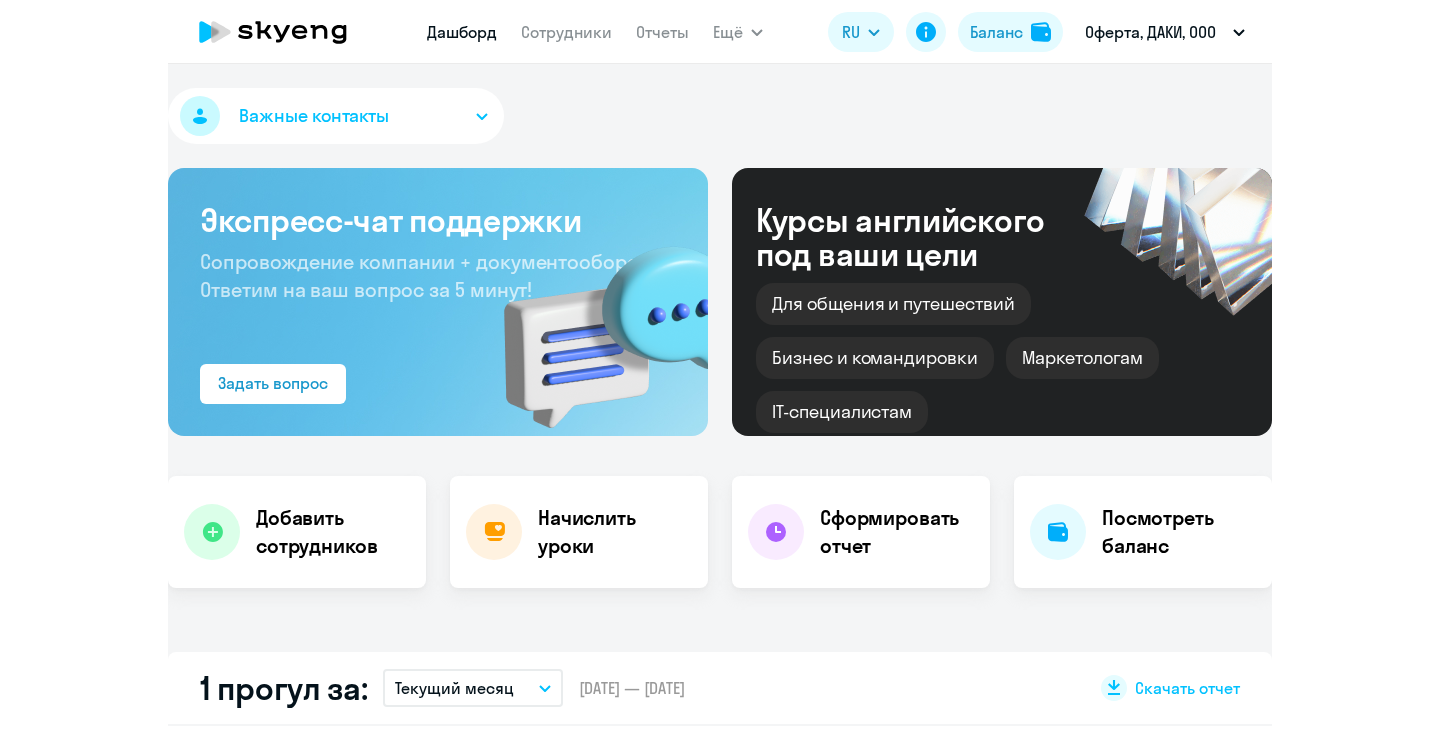 scroll, scrollTop: 0, scrollLeft: 0, axis: both 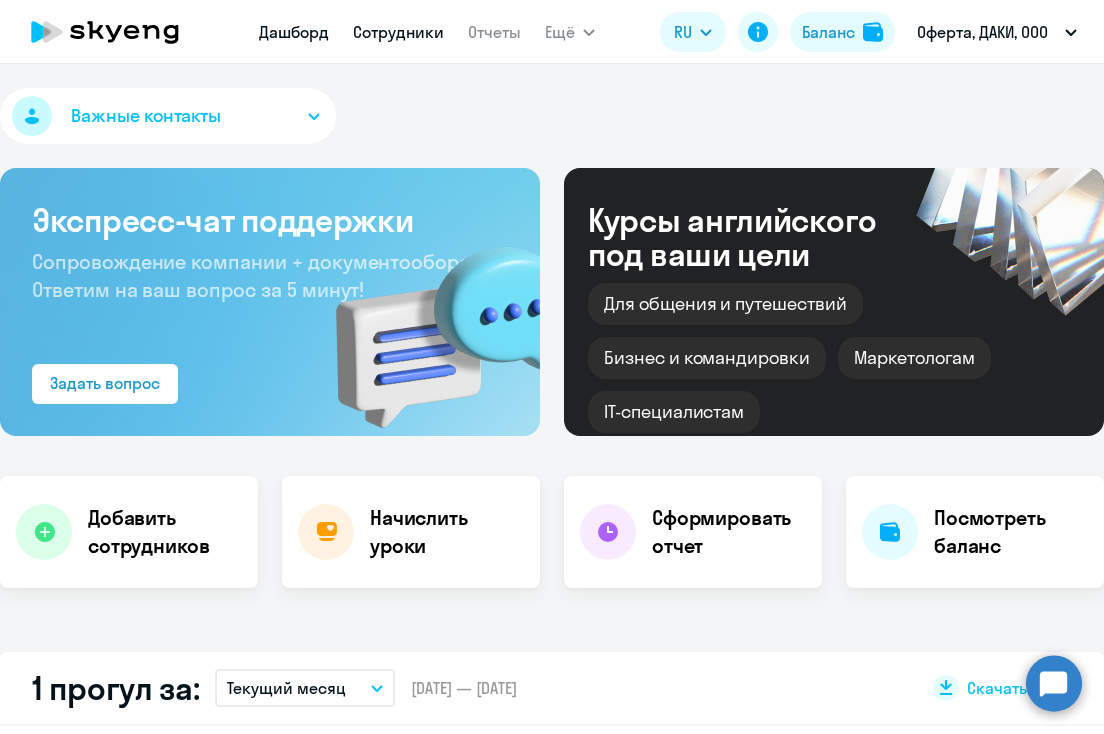 click on "Сотрудники" at bounding box center [398, 32] 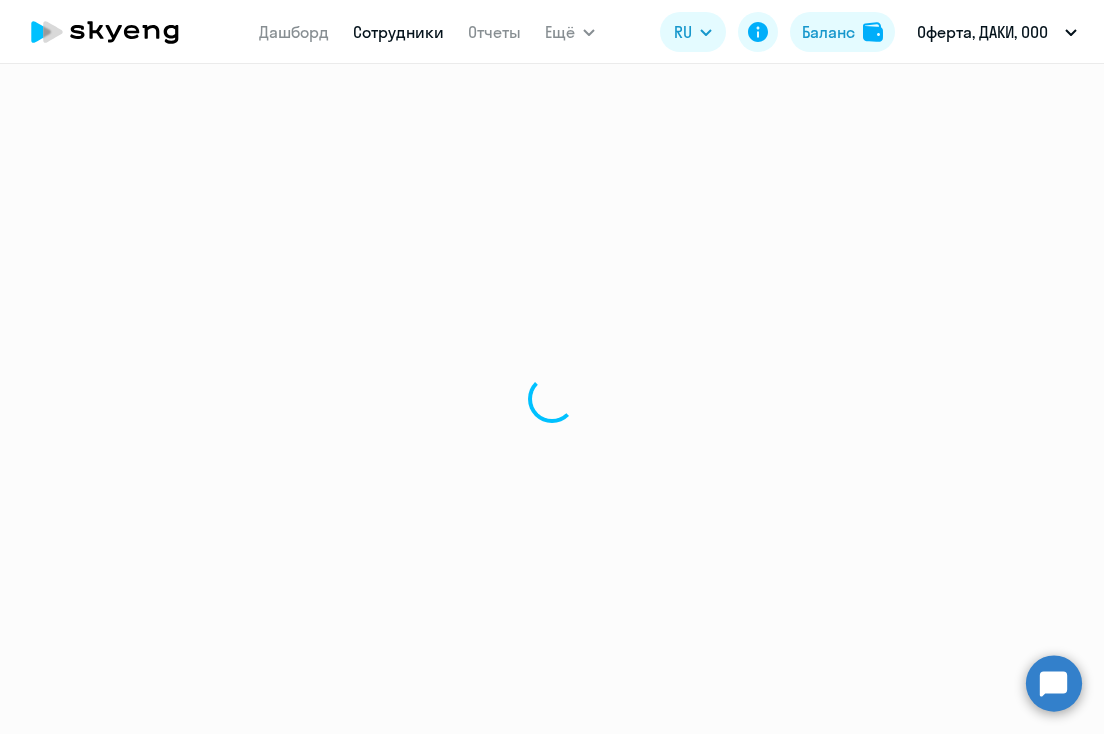 select on "30" 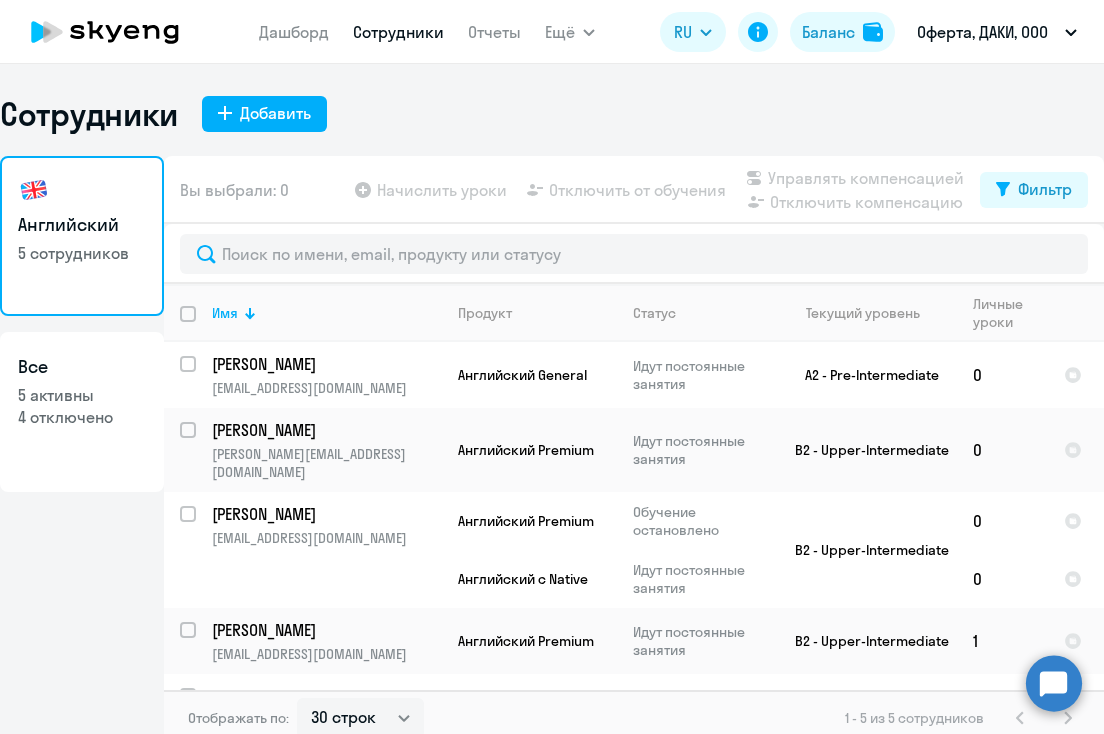 drag, startPoint x: 1099, startPoint y: 81, endPoint x: 1439, endPoint y: 39, distance: 342.5843 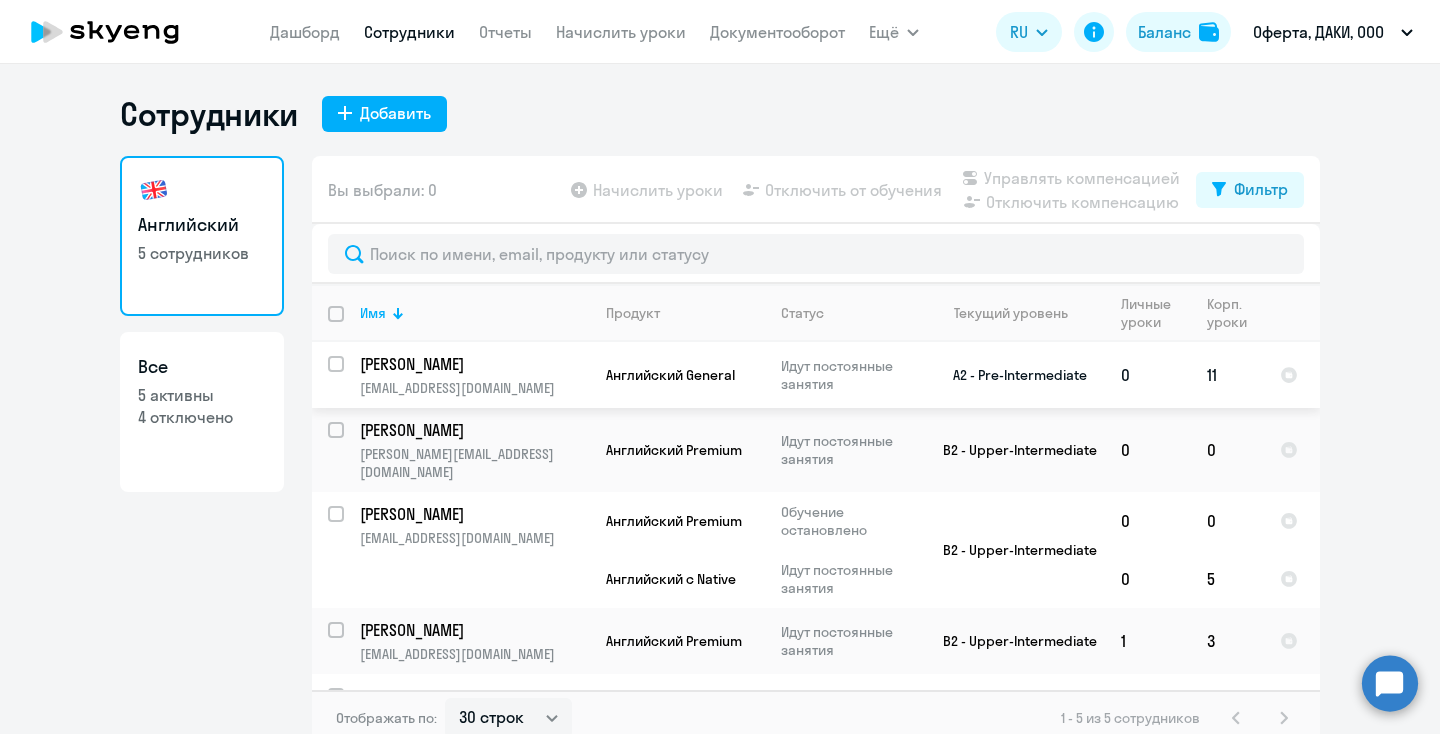 scroll, scrollTop: 28, scrollLeft: 0, axis: vertical 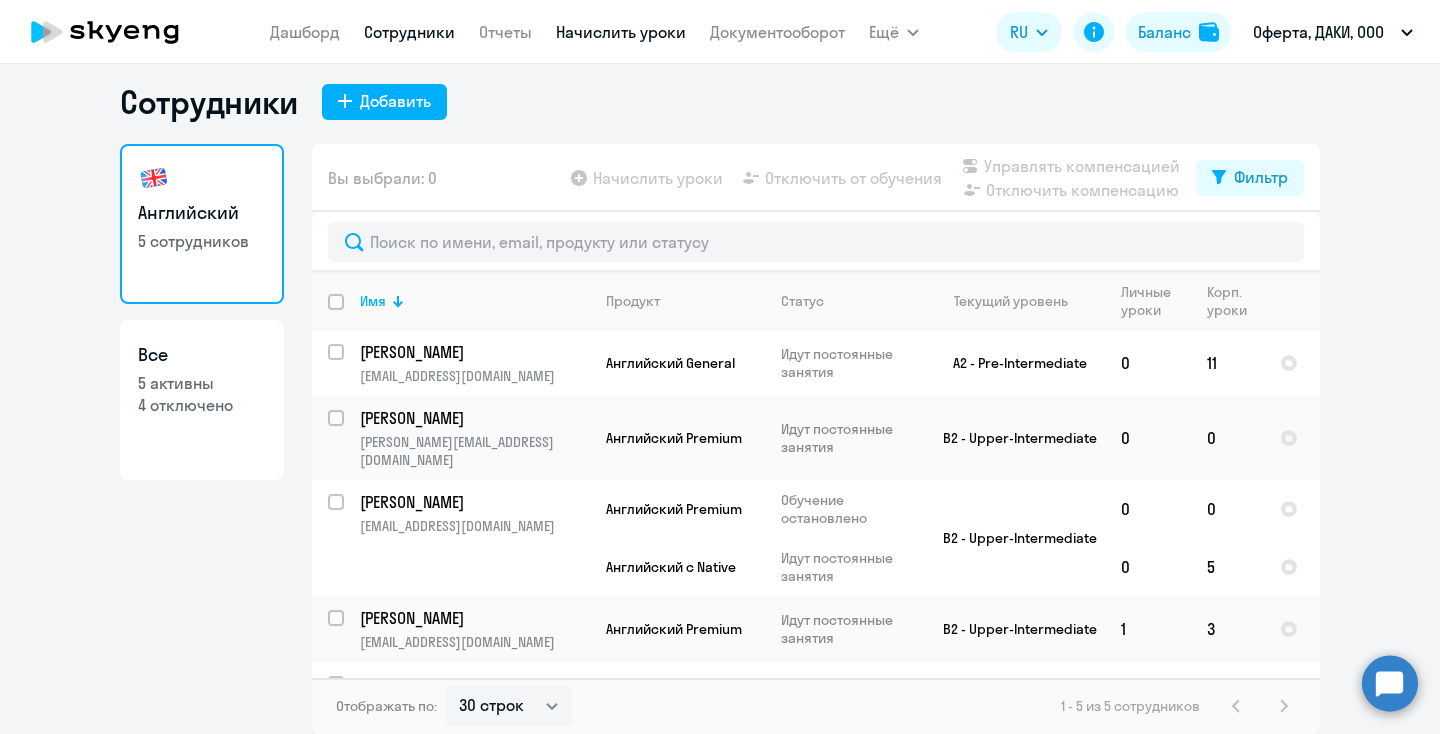 click on "Начислить уроки" at bounding box center (621, 32) 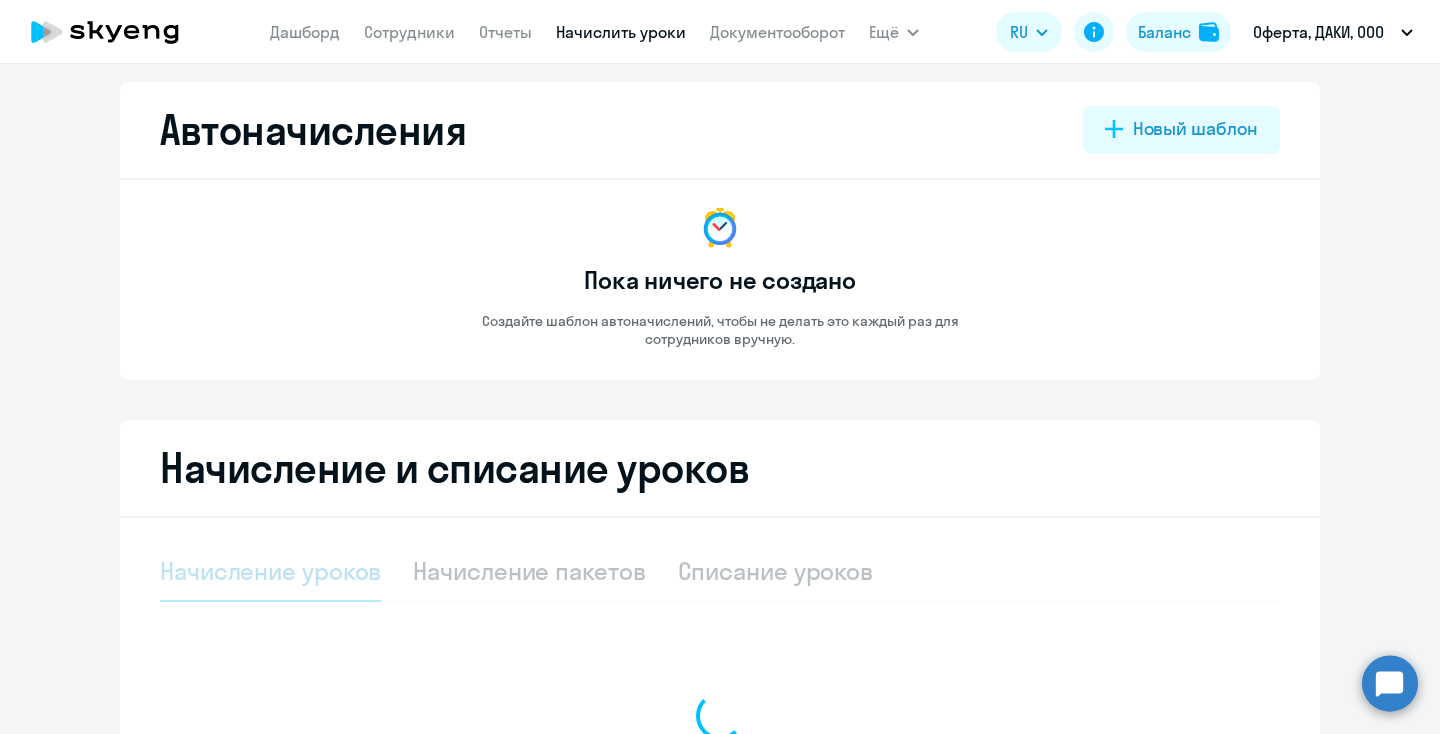 select on "10" 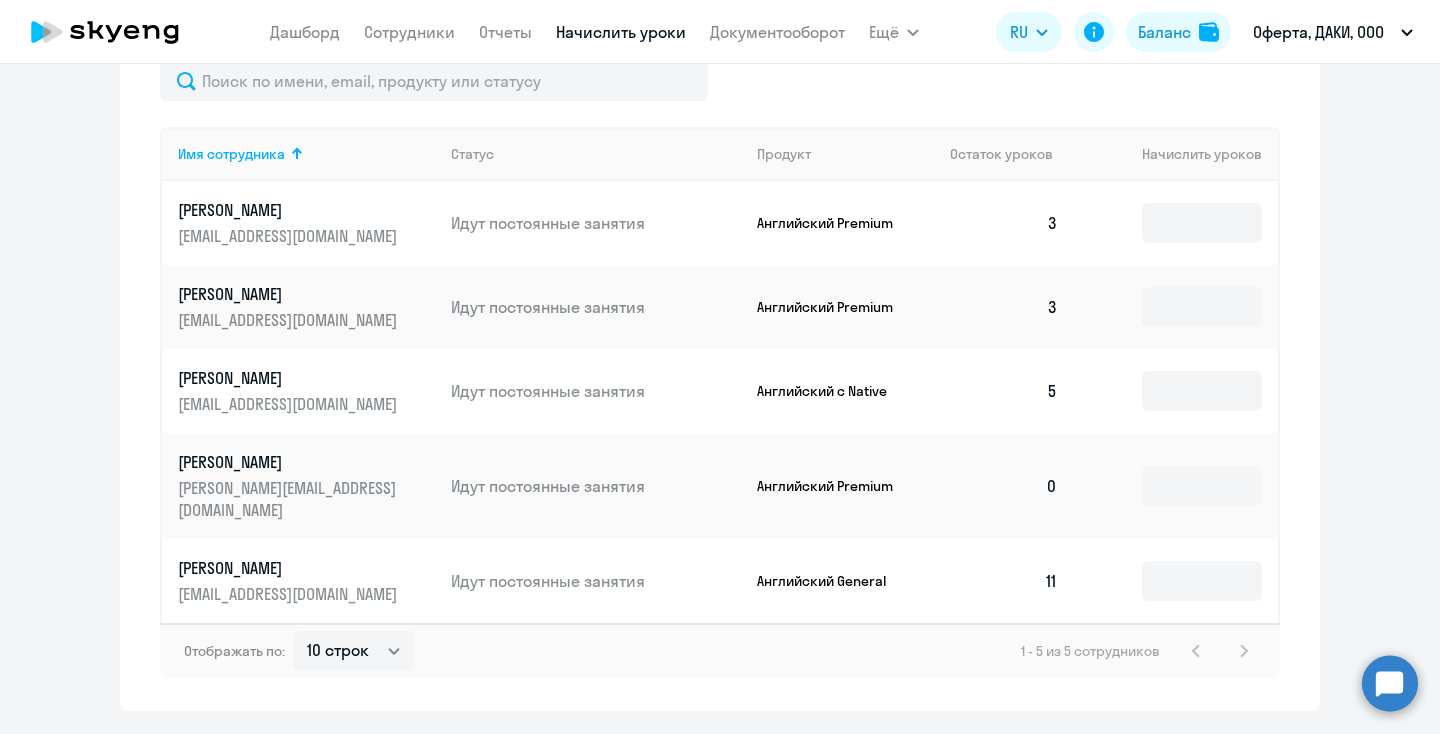 scroll, scrollTop: 730, scrollLeft: 0, axis: vertical 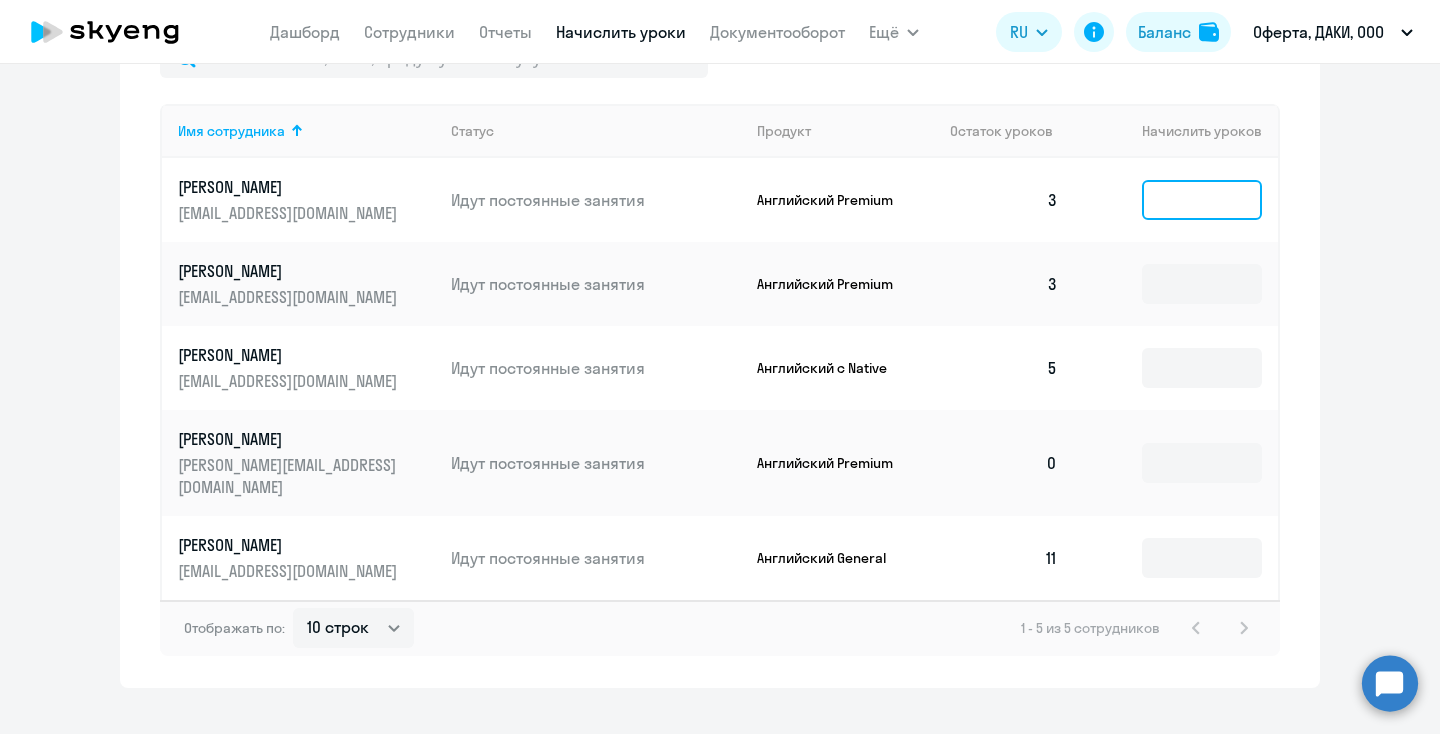 click 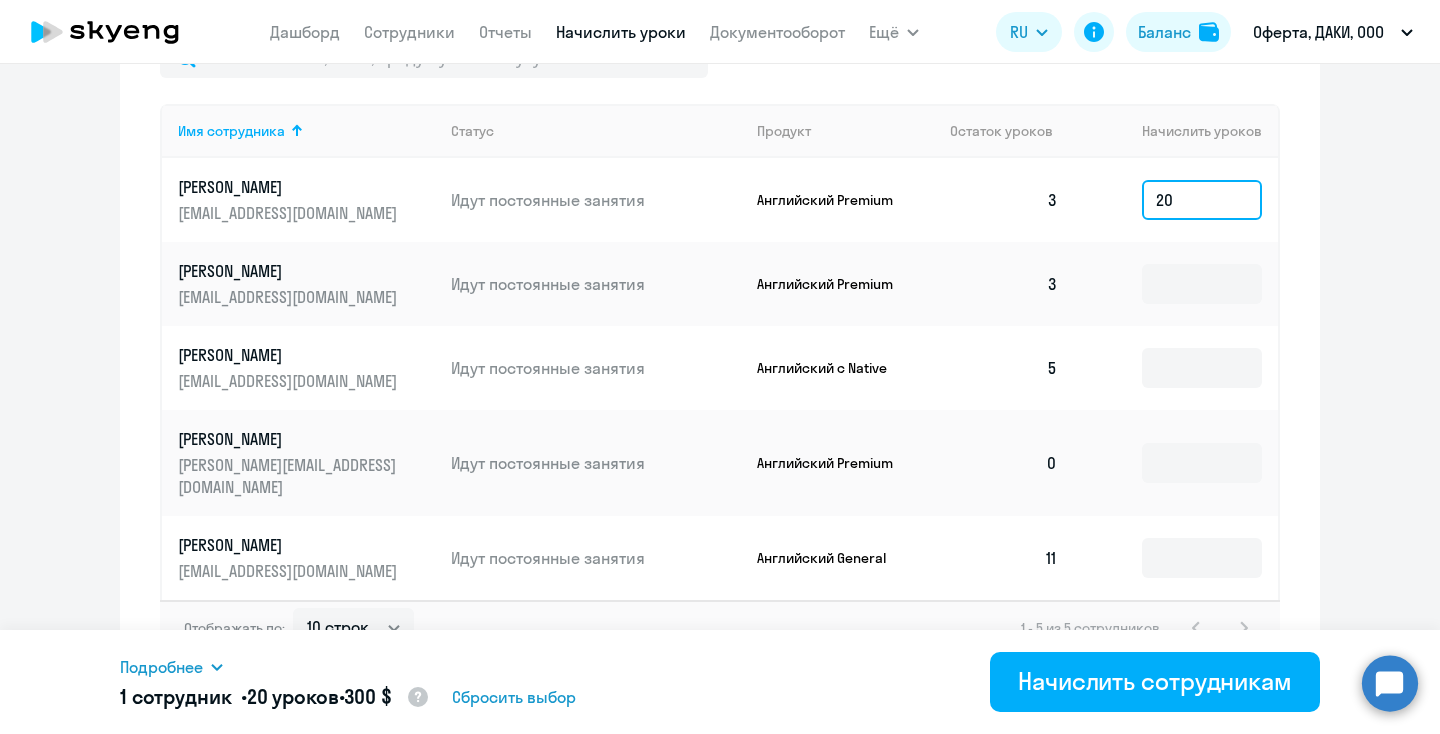 type on "2" 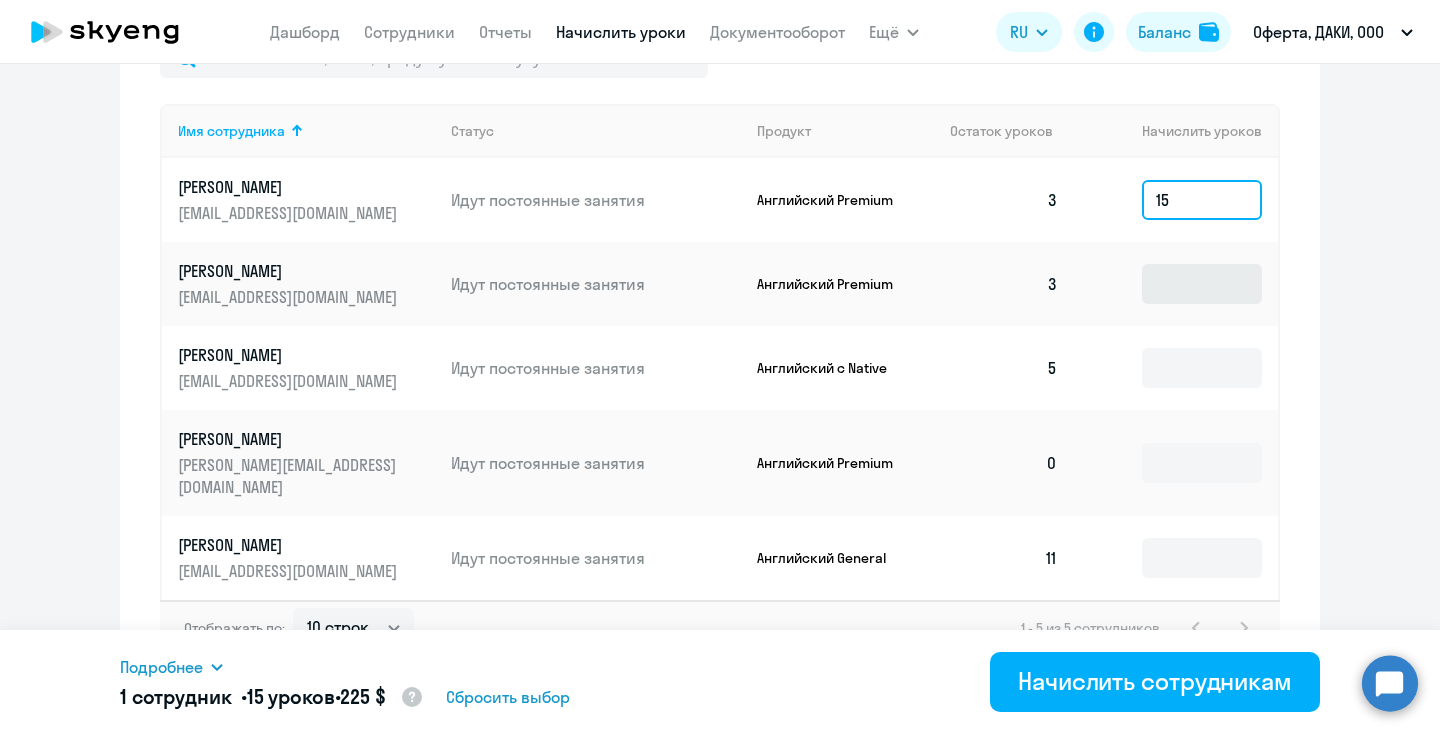 type on "15" 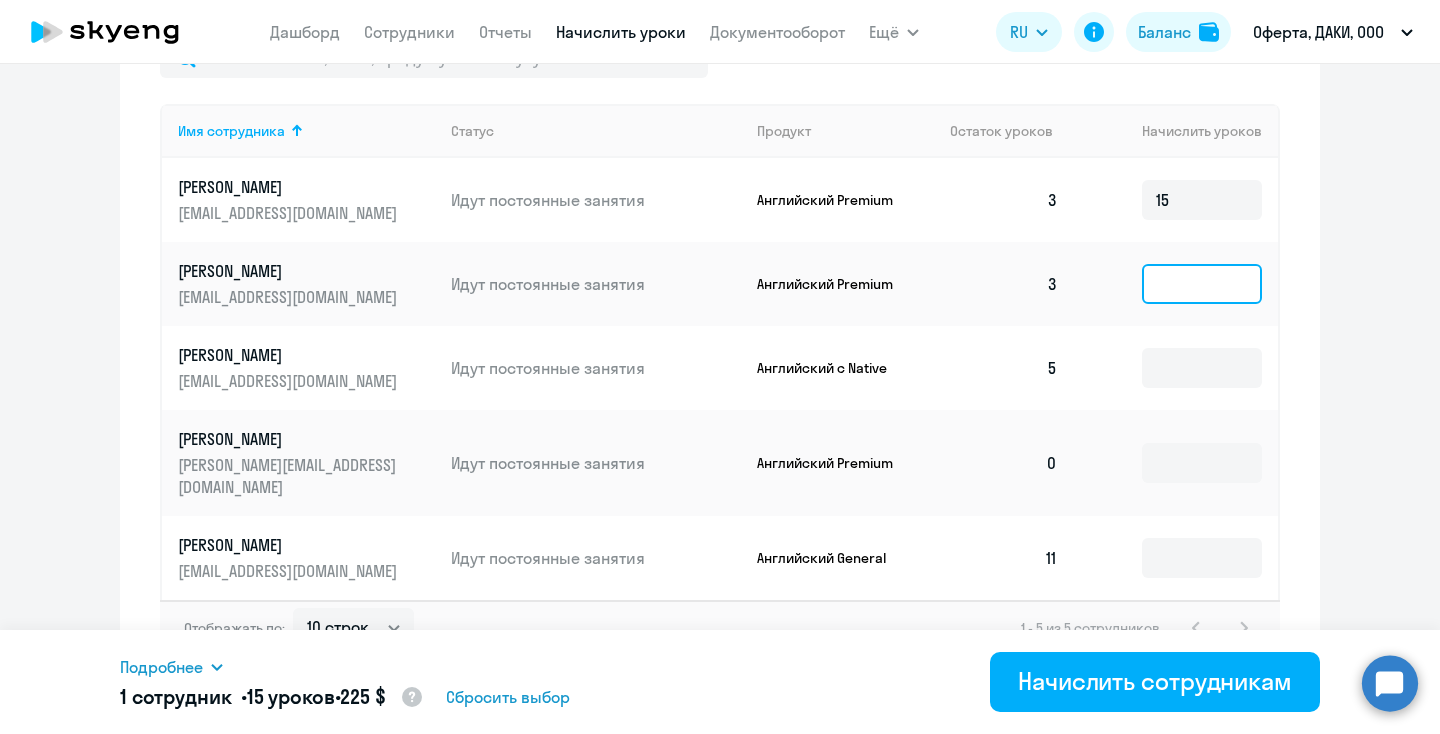 click 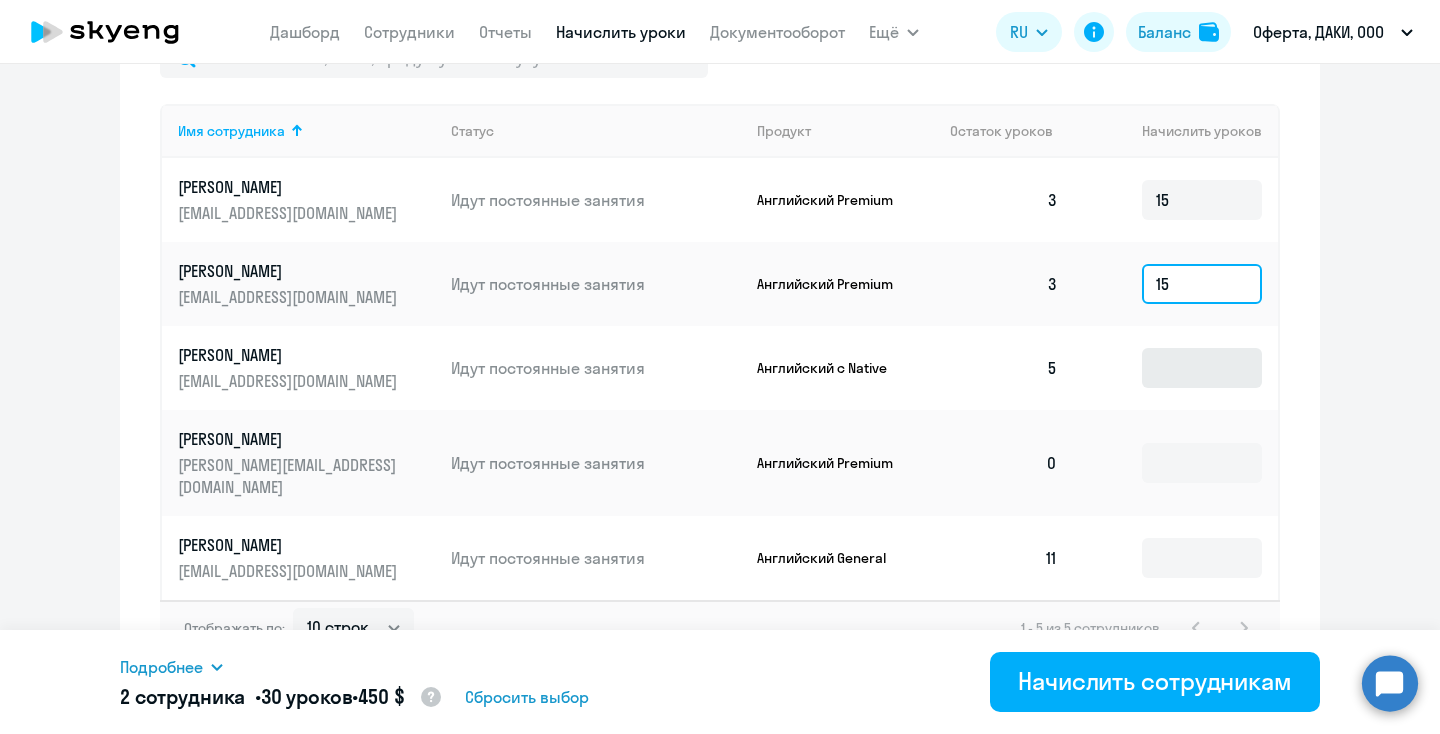 type on "15" 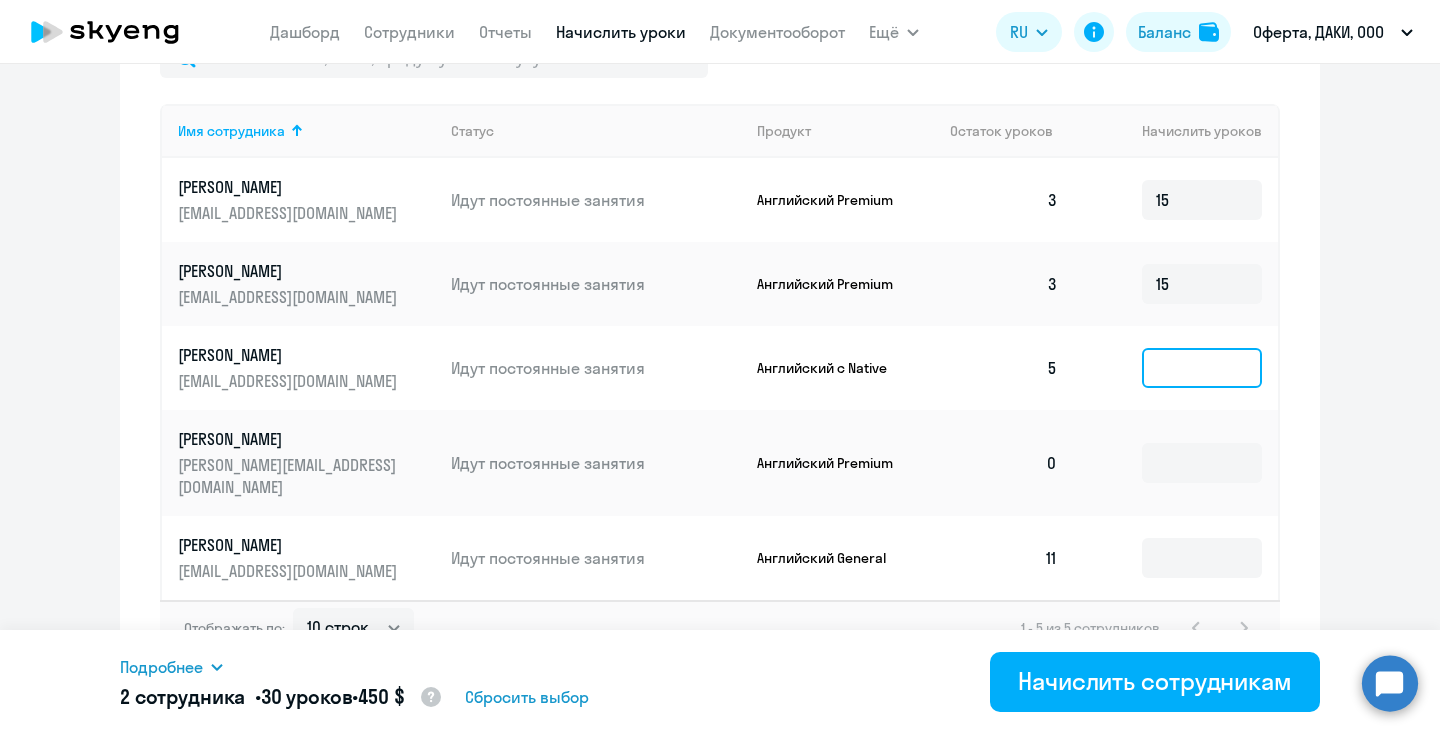click 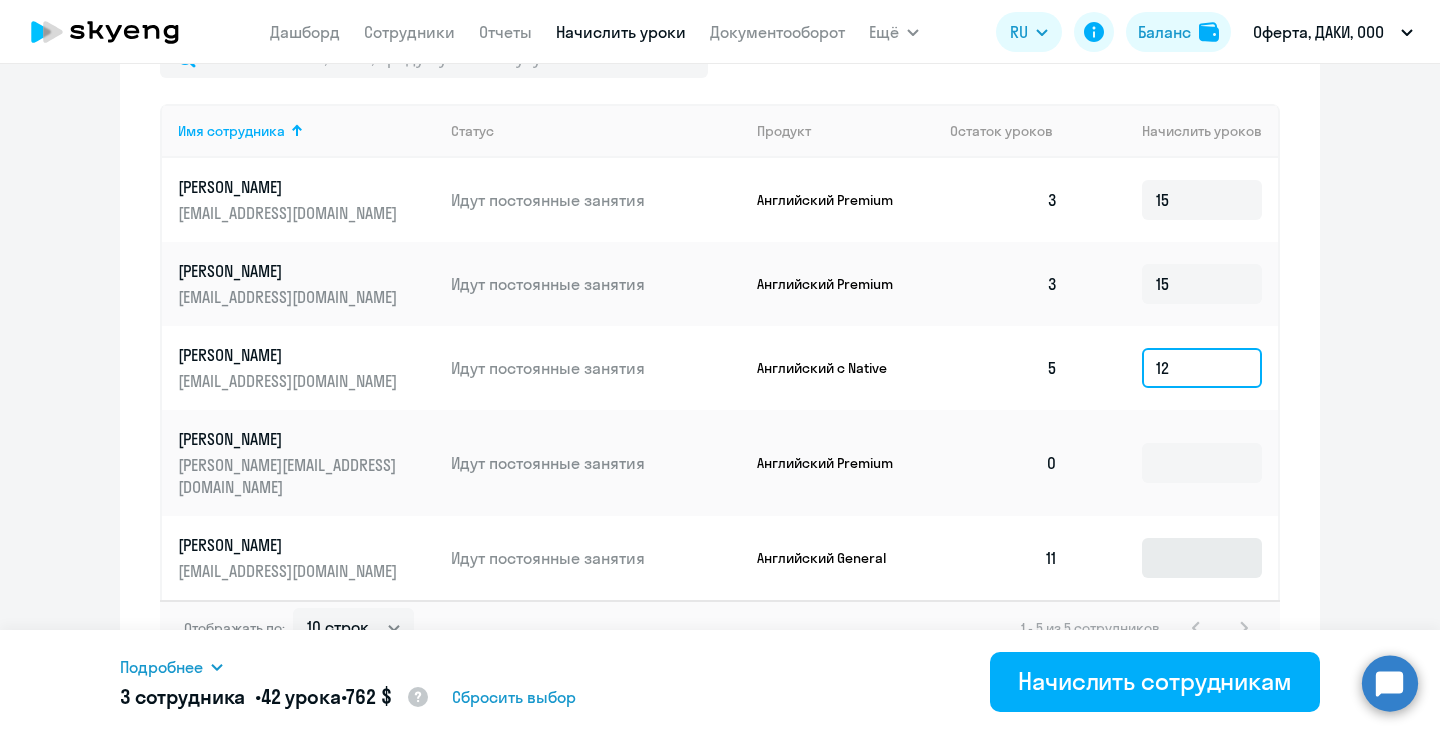 type on "12" 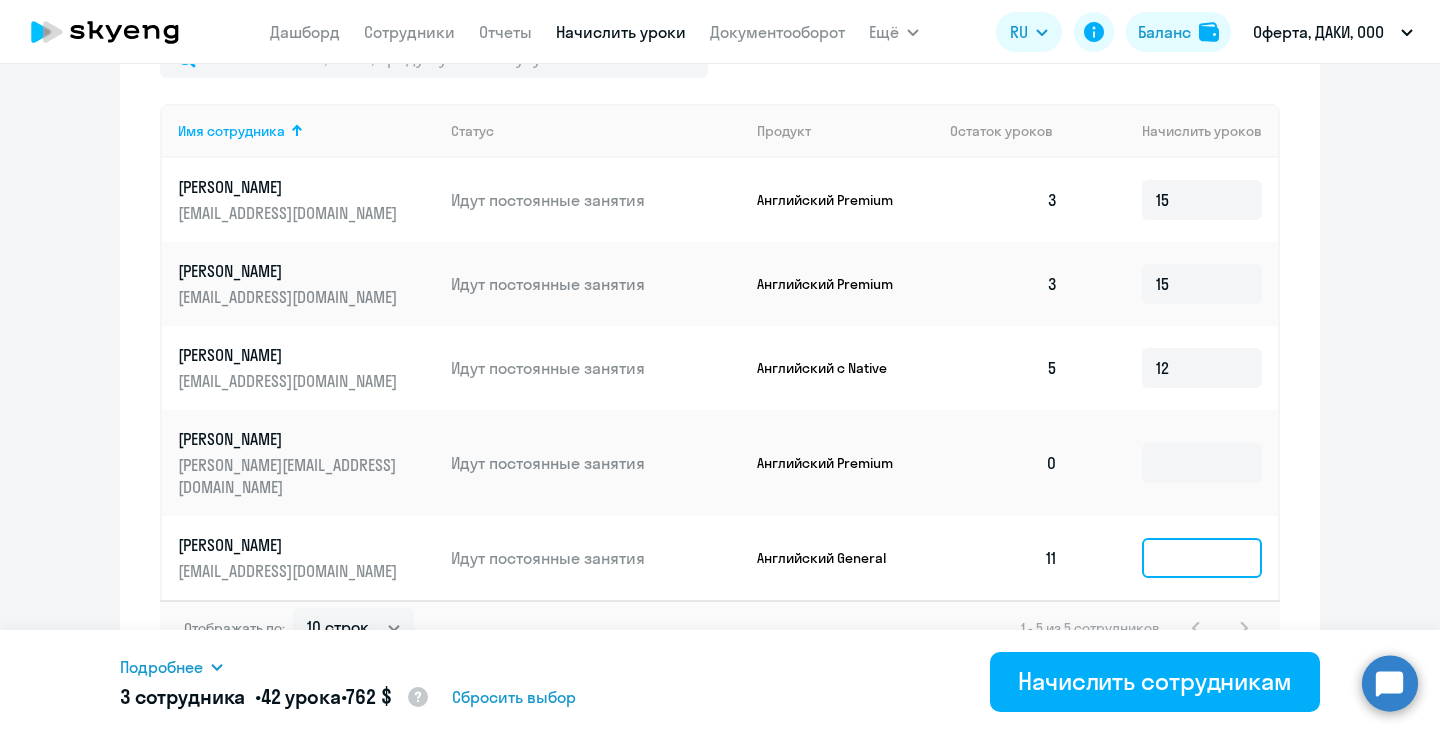 click 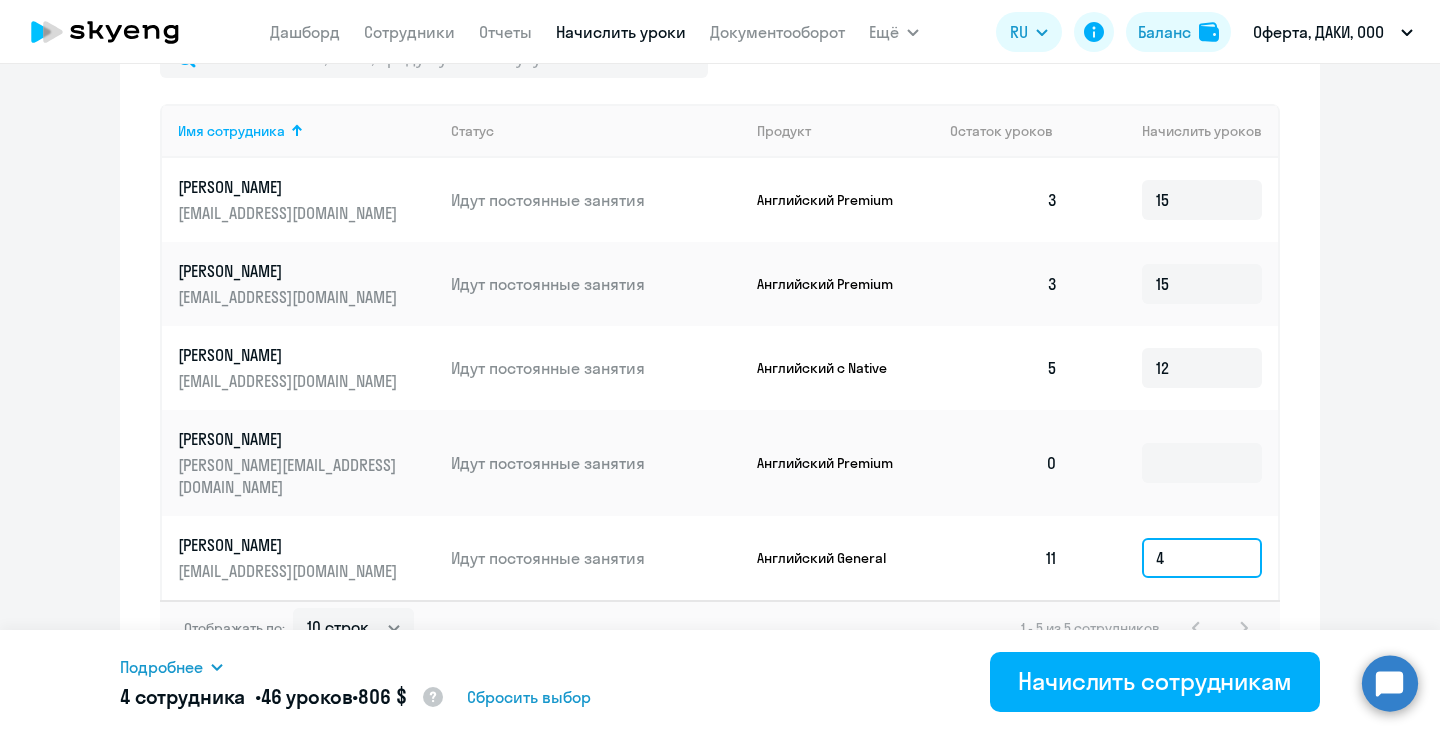 scroll, scrollTop: 742, scrollLeft: 0, axis: vertical 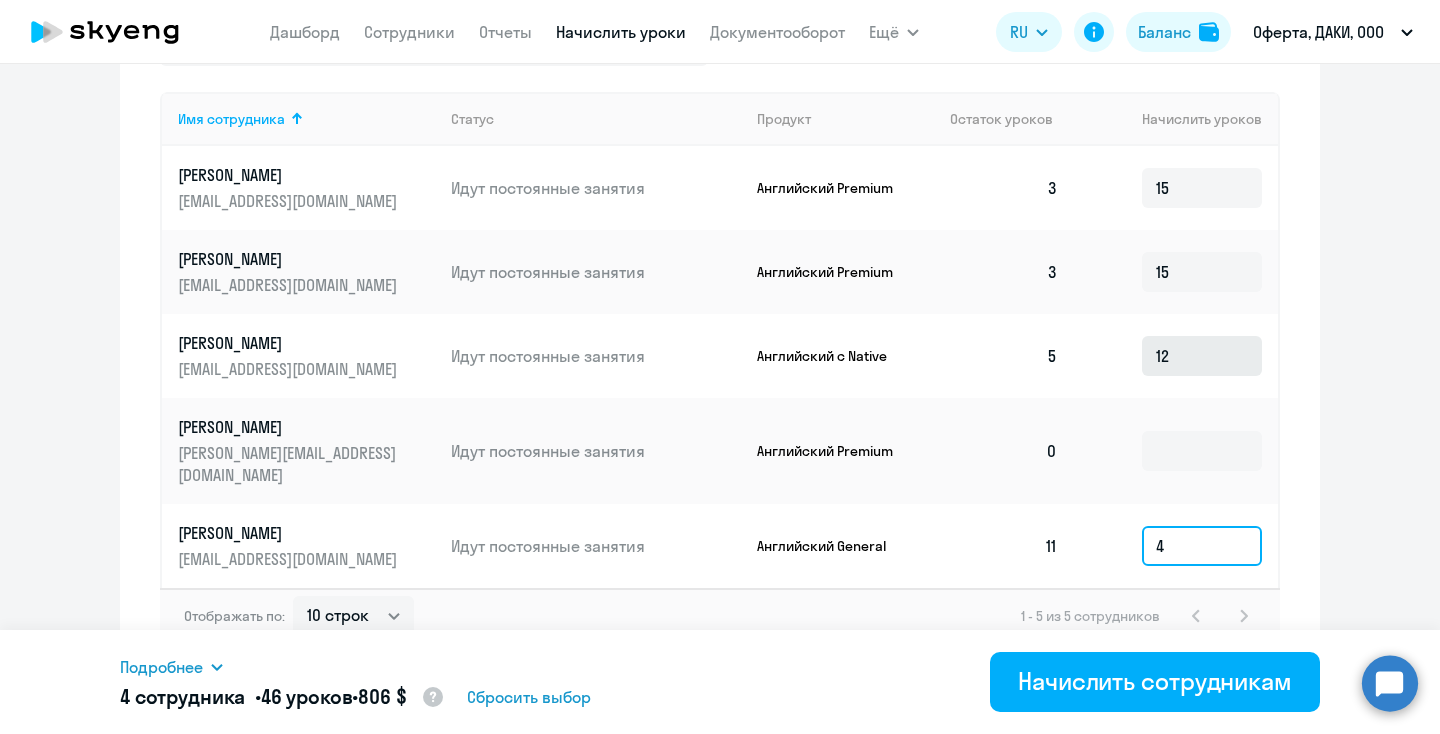 type on "4" 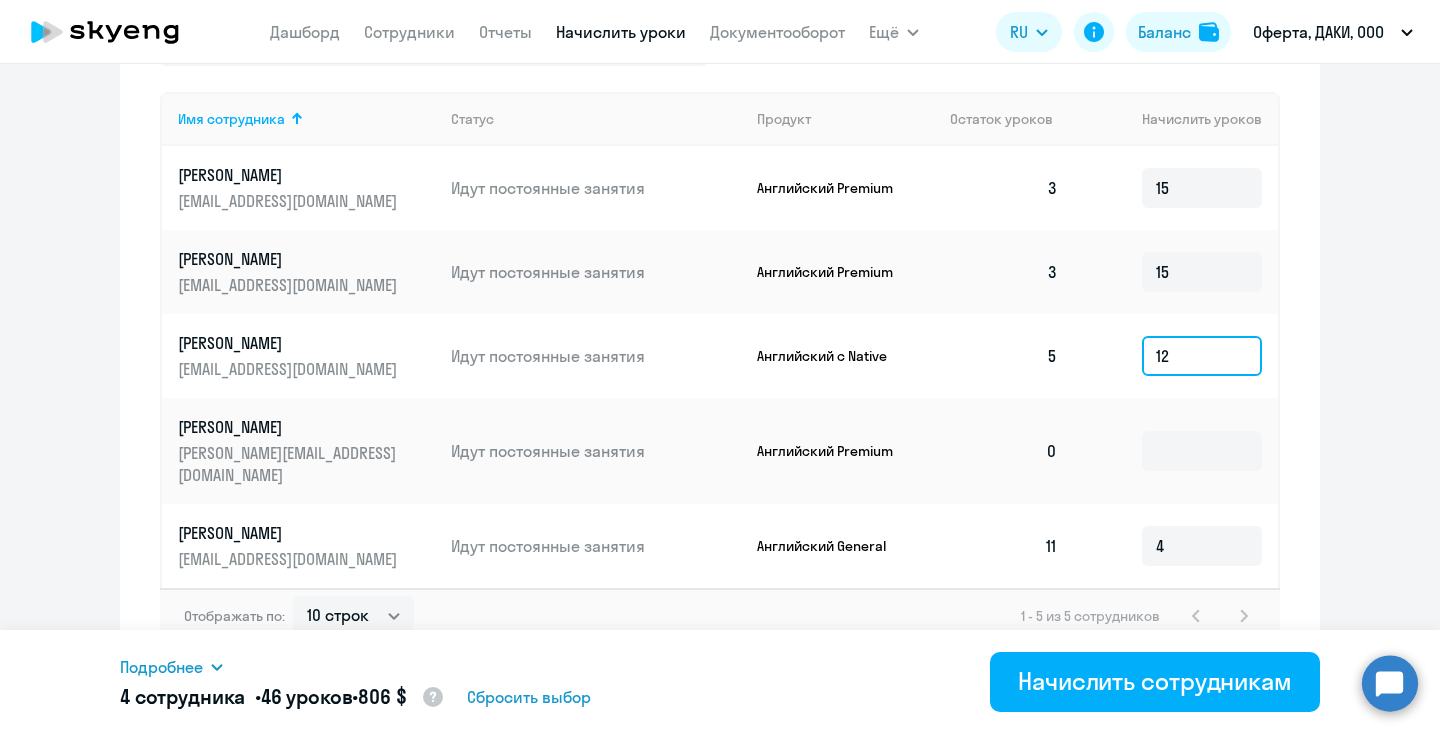 click on "12" 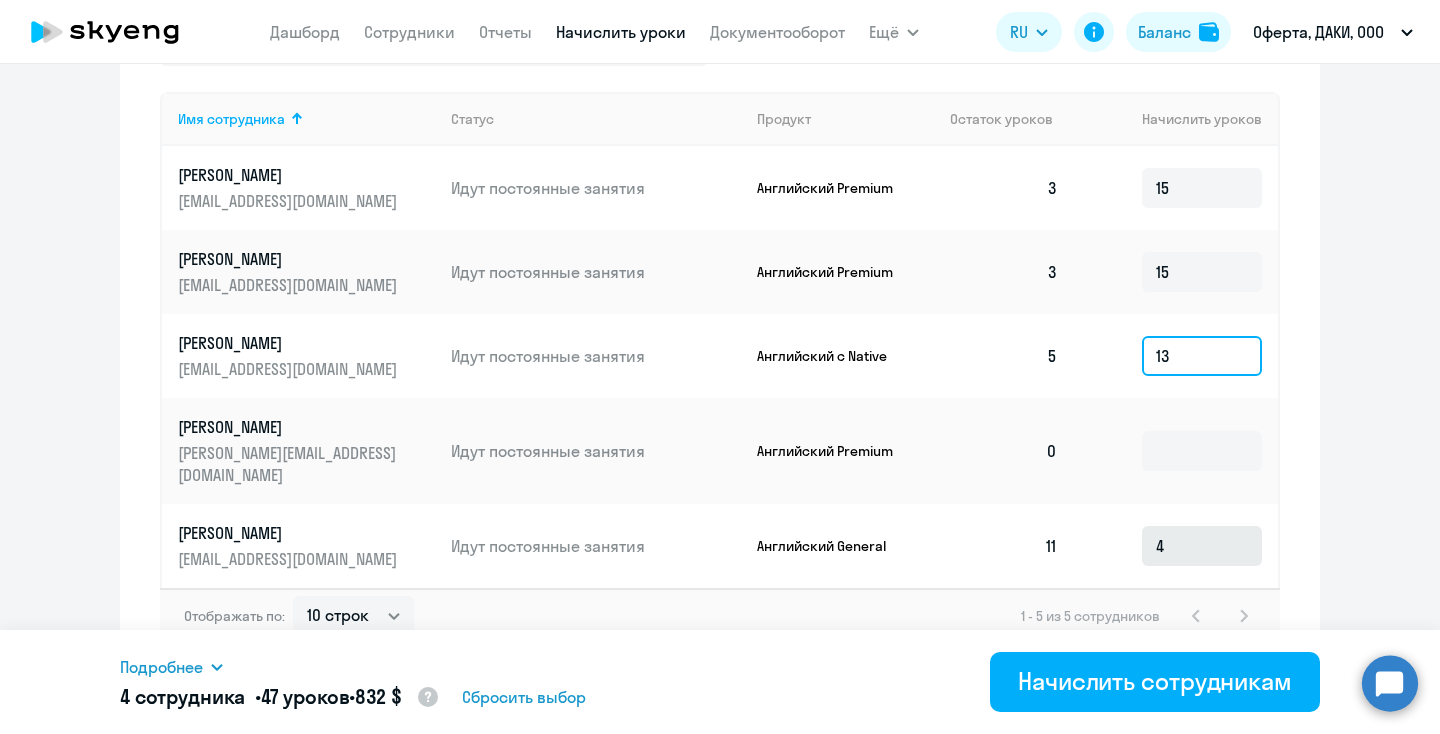 type on "13" 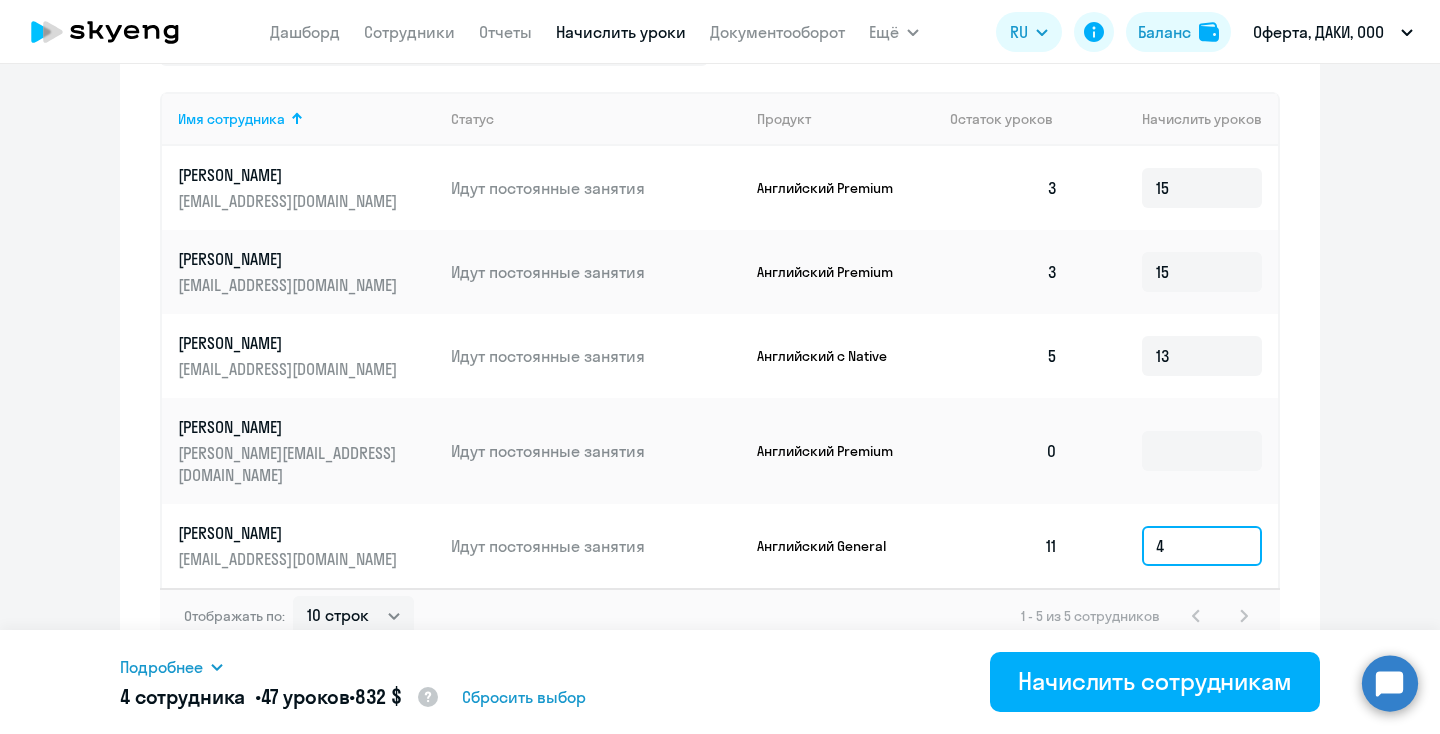 click on "4" 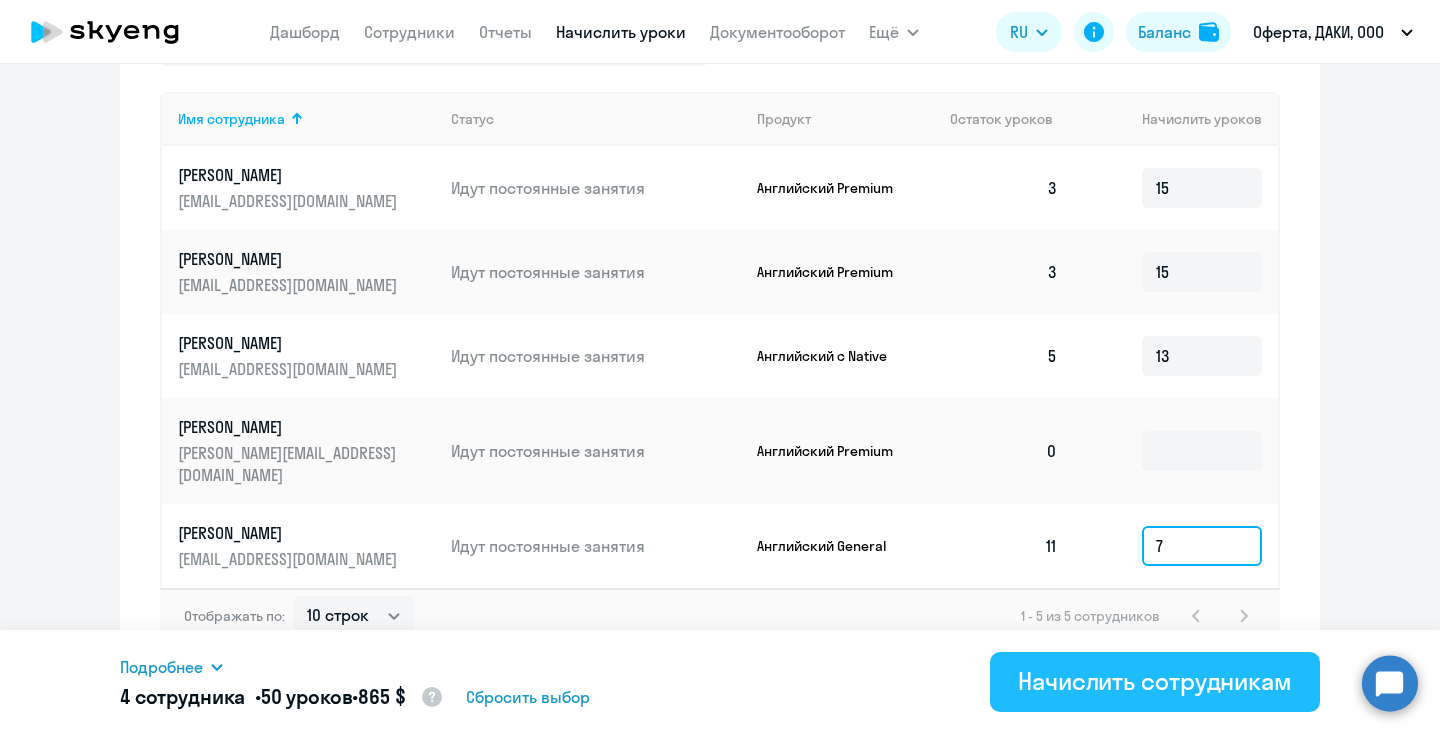 type on "7" 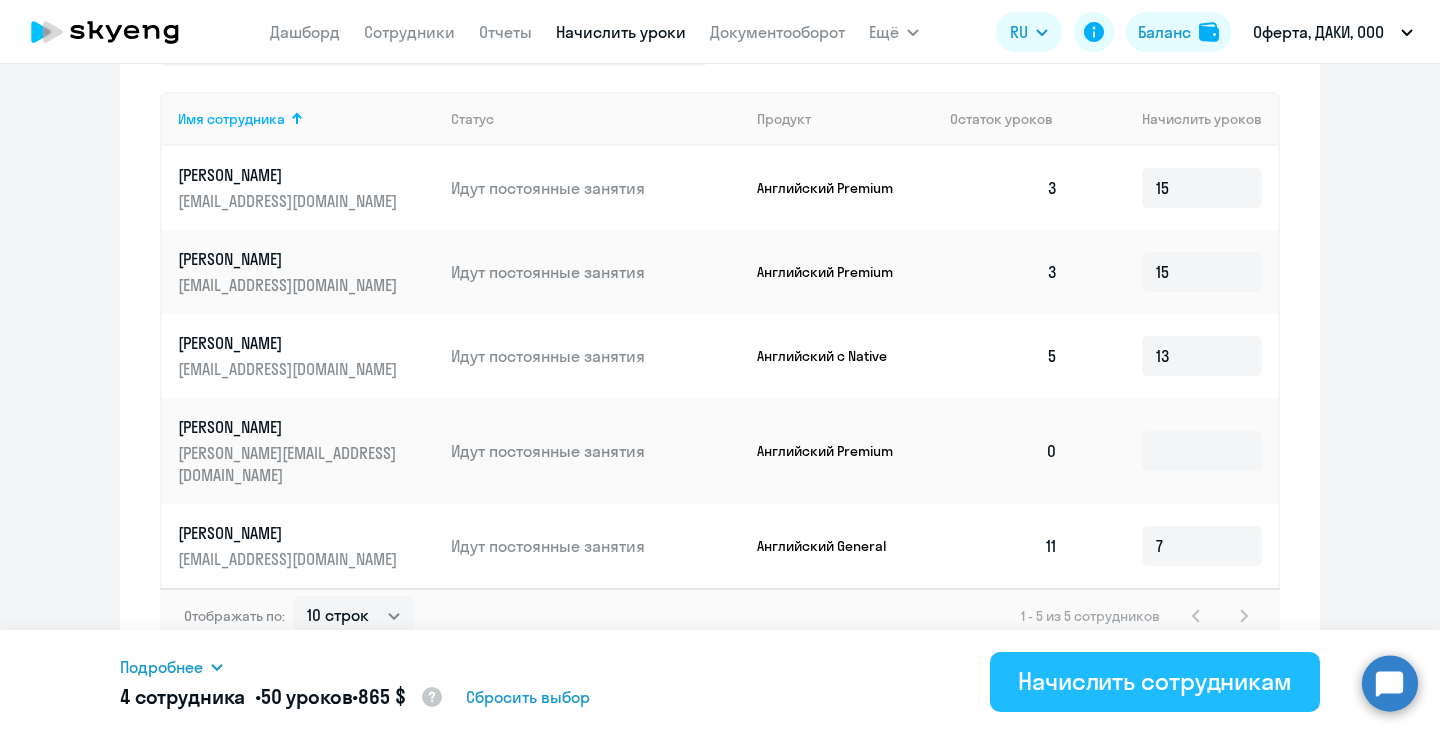 click on "Начислить сотрудникам" at bounding box center [1155, 681] 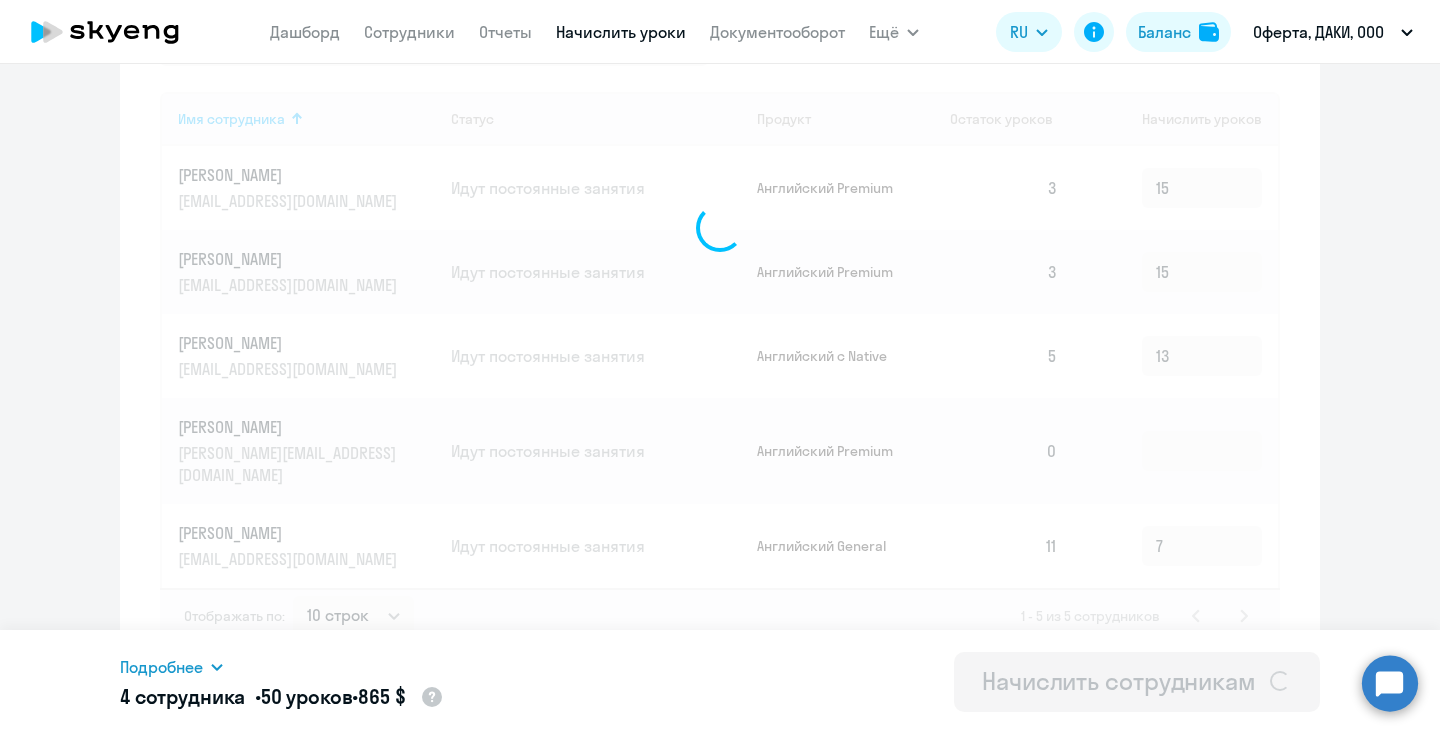 type 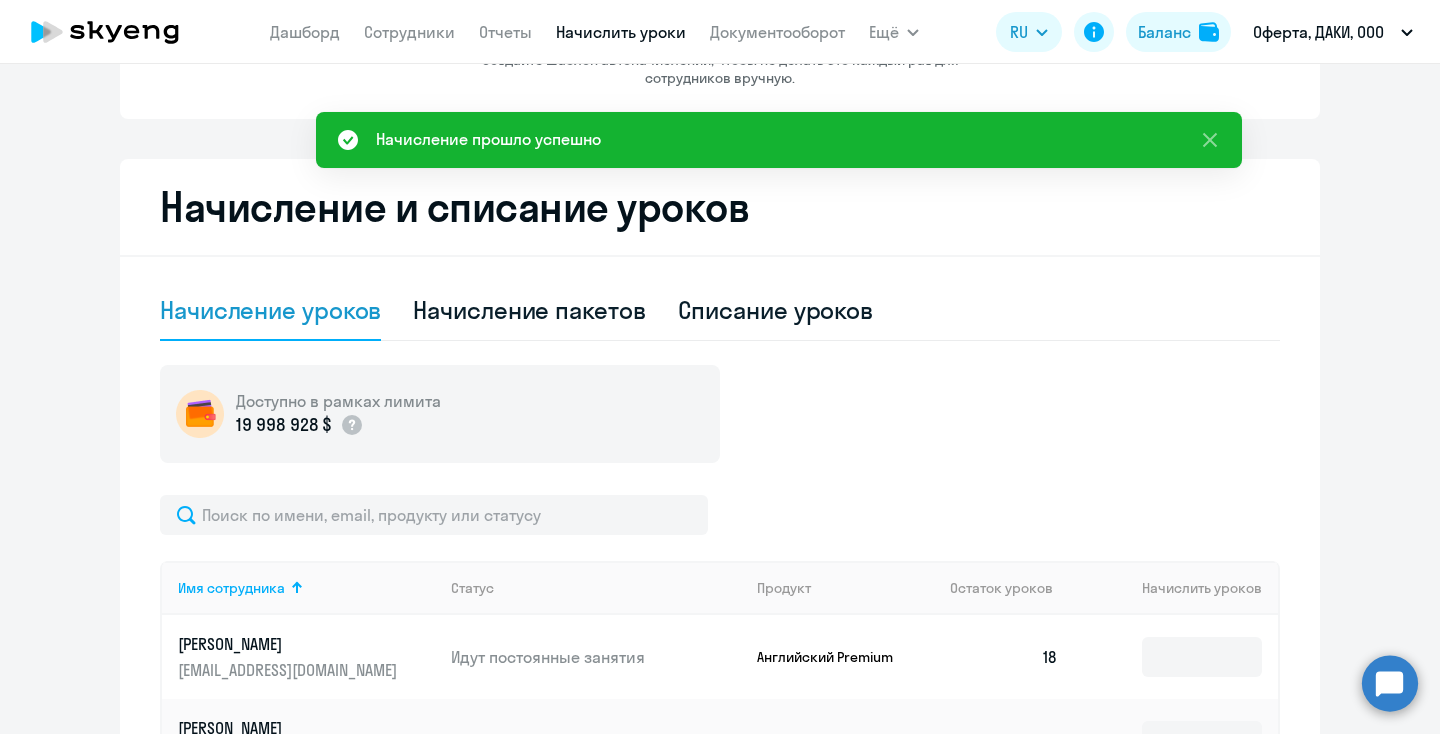 scroll, scrollTop: 0, scrollLeft: 0, axis: both 